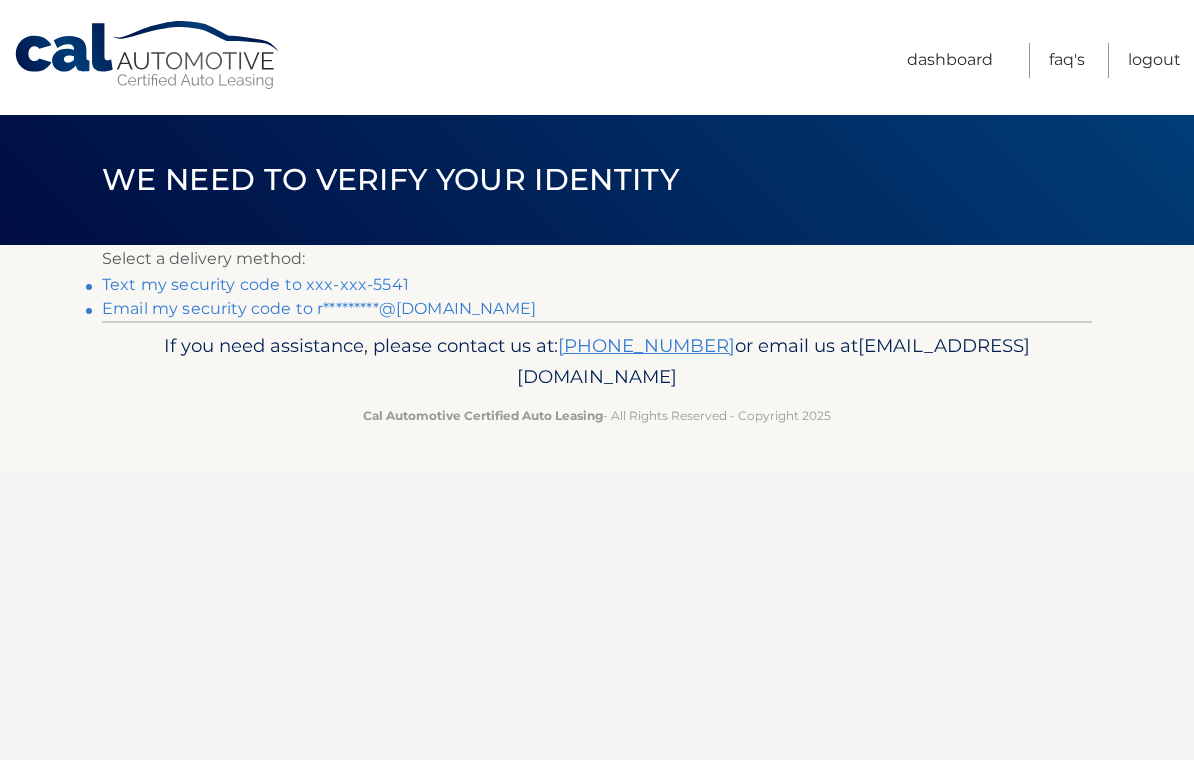 scroll, scrollTop: 0, scrollLeft: 0, axis: both 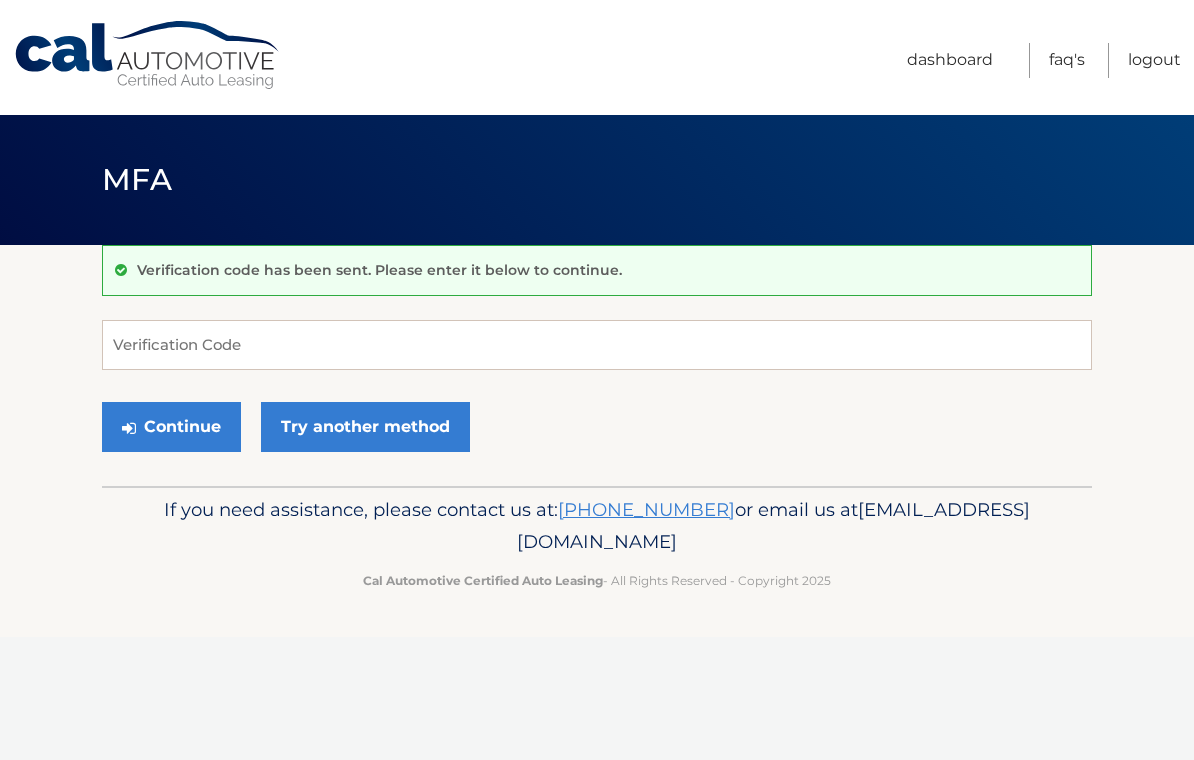 click on "Verification Code" at bounding box center [597, 345] 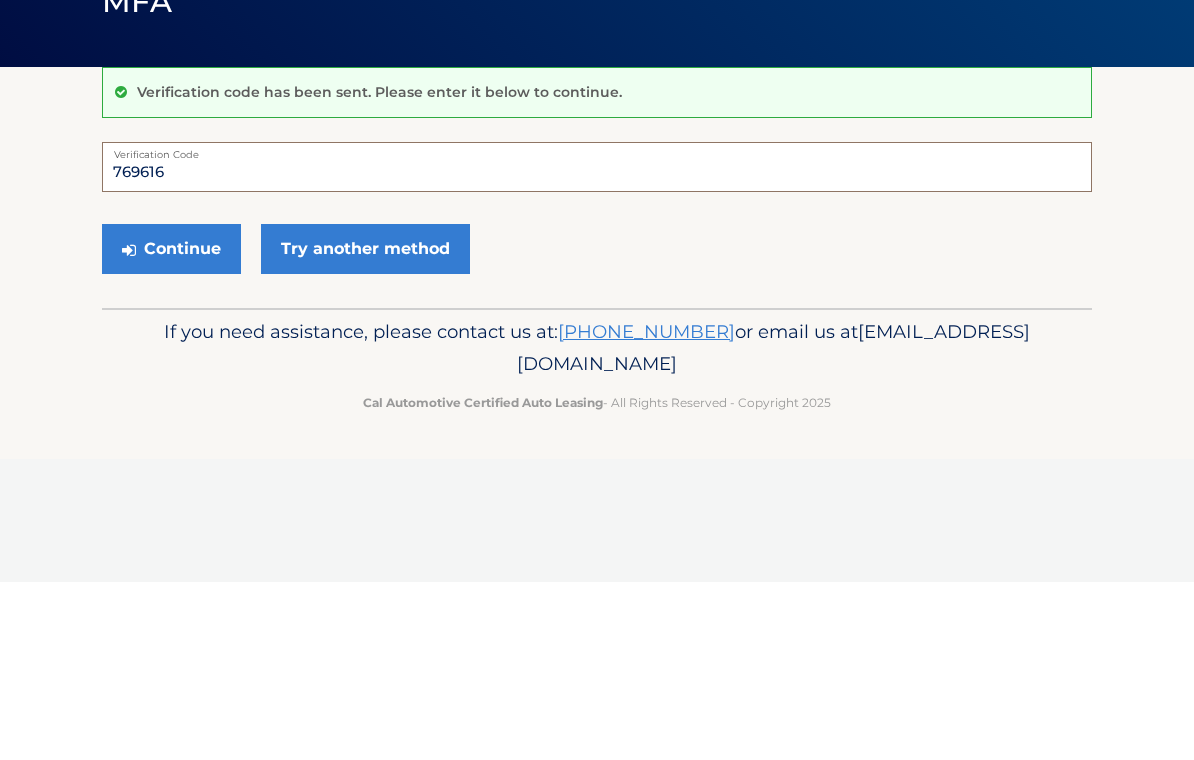 type on "769616" 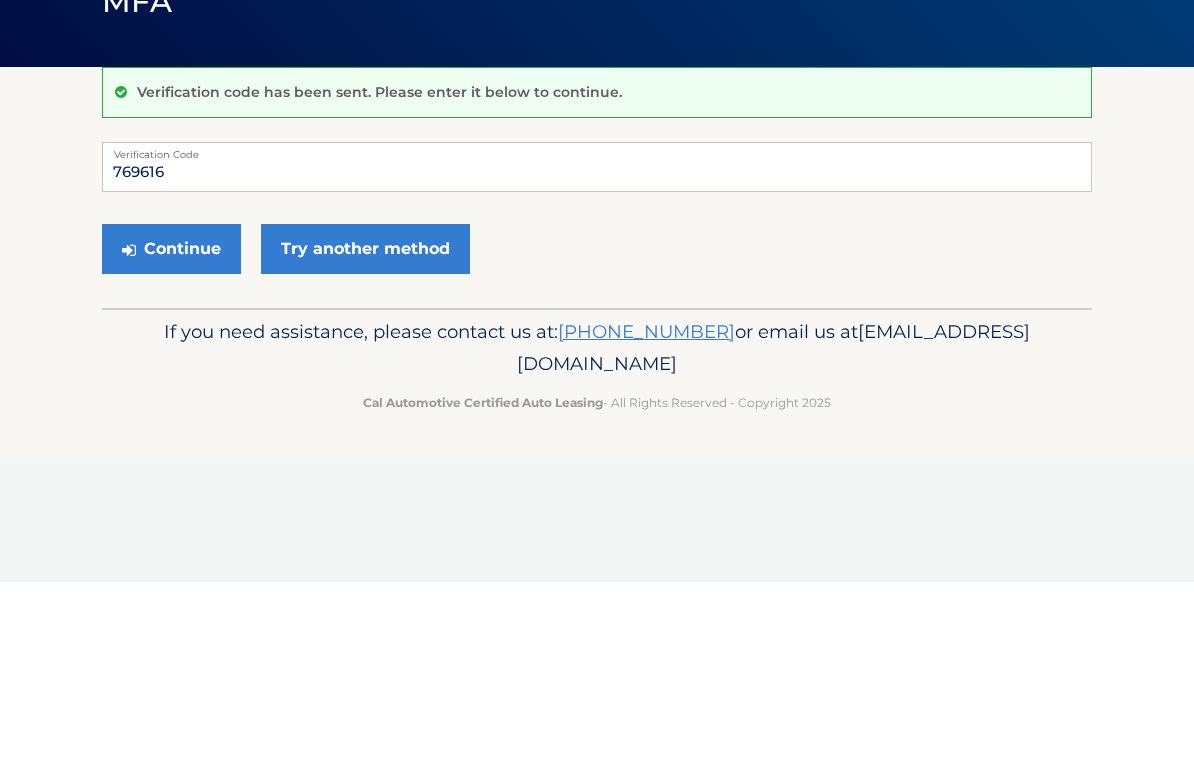 click on "Continue" at bounding box center (171, 427) 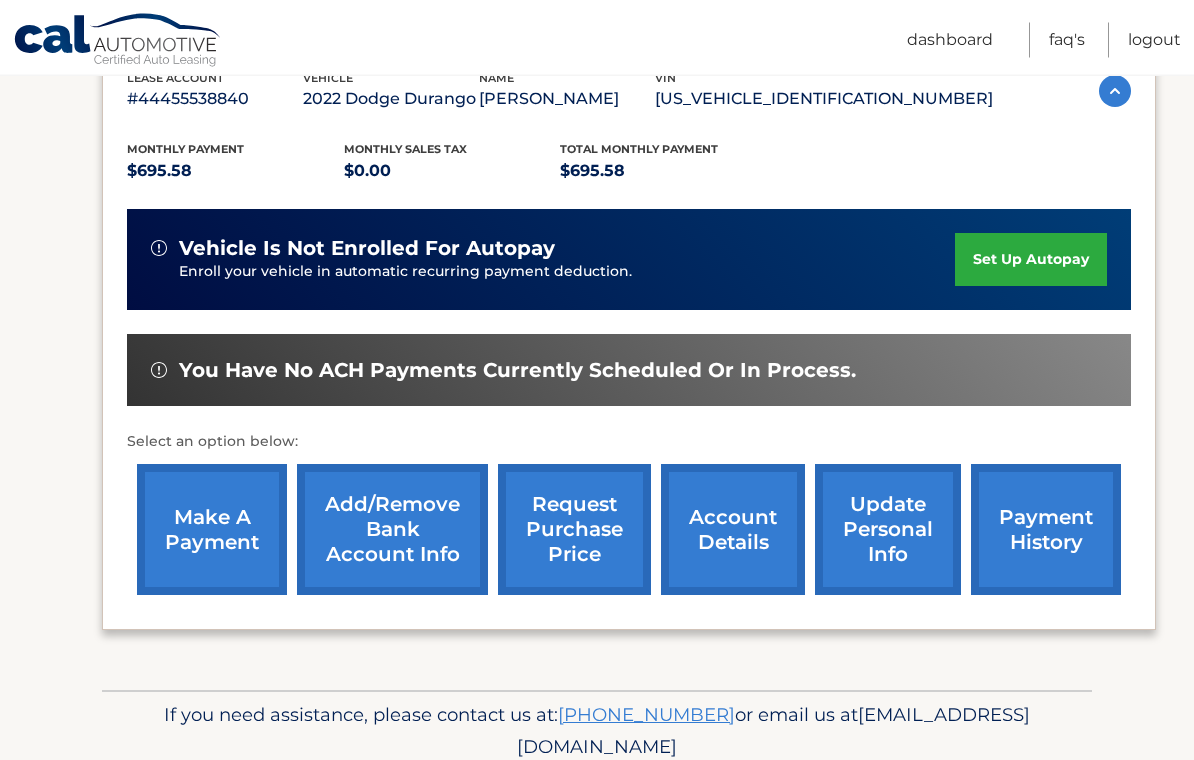 scroll, scrollTop: 376, scrollLeft: 0, axis: vertical 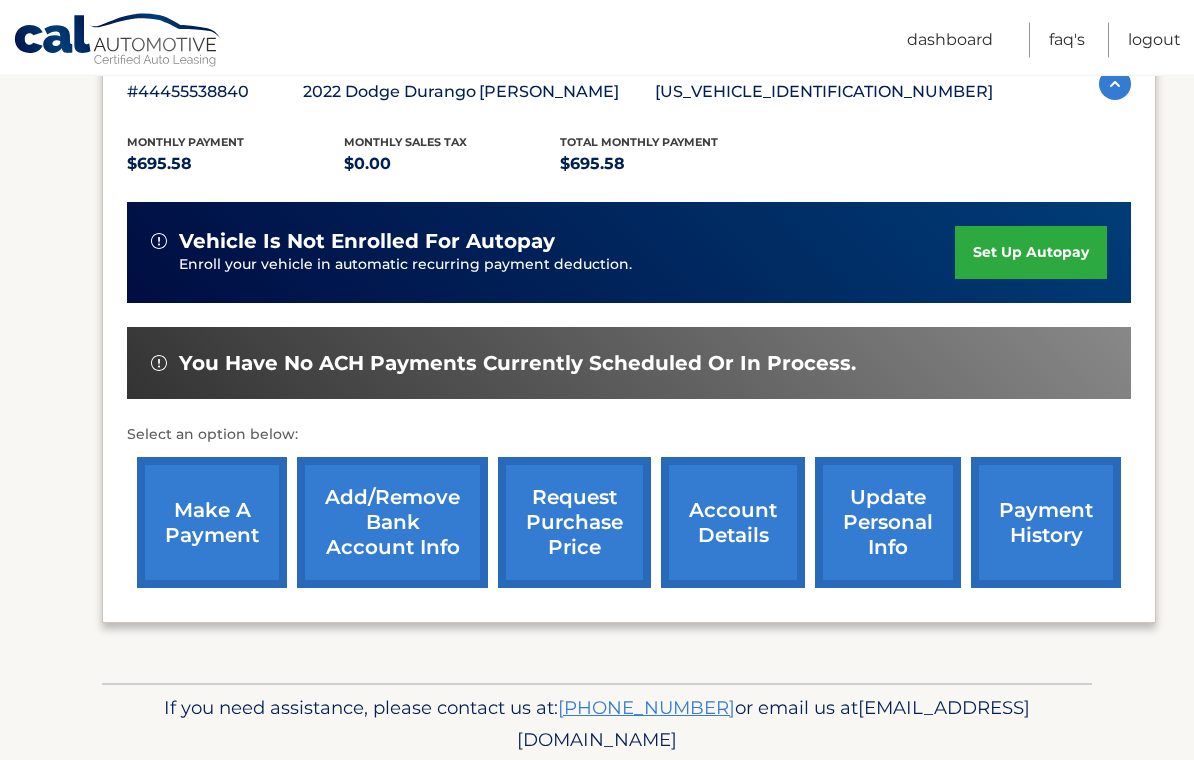 click on "make a payment" at bounding box center (212, 523) 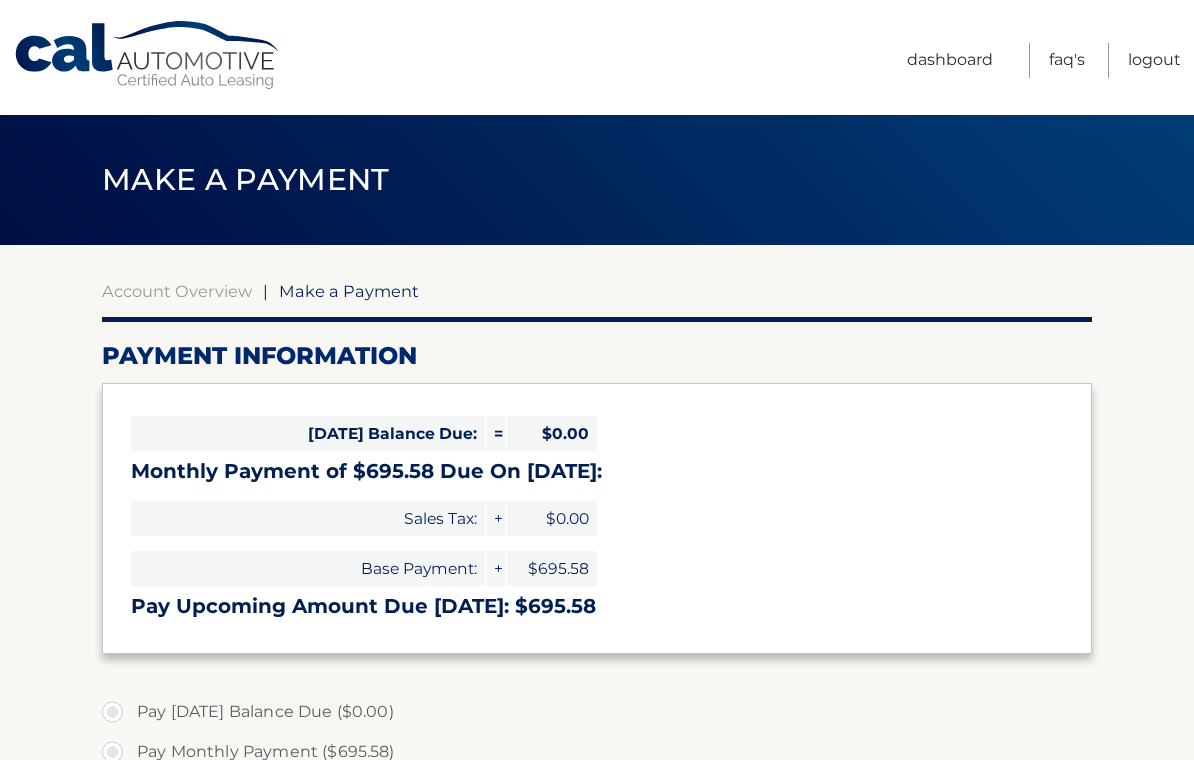 select on "YzFiMDVlODItNDlmMC00MzU4LThiNGQtYTUyMzYxMWY1ODkx" 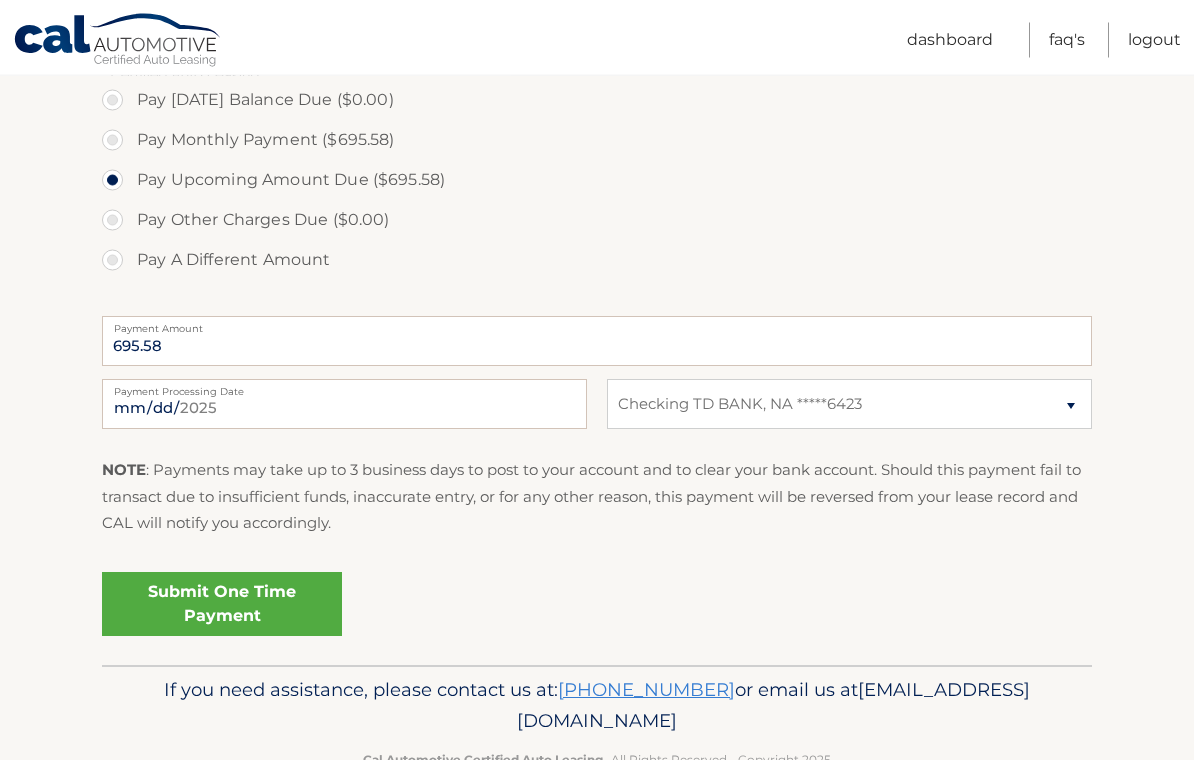 scroll, scrollTop: 618, scrollLeft: 0, axis: vertical 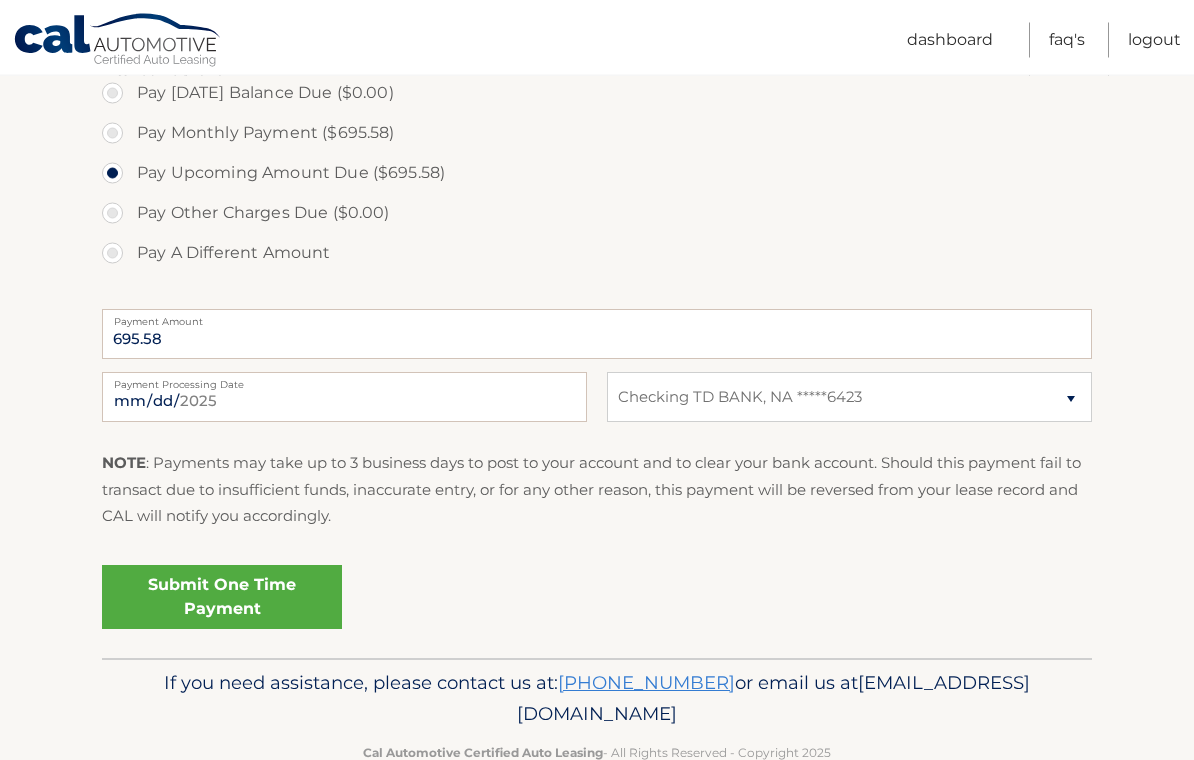 click on "Submit One Time Payment" at bounding box center (222, 598) 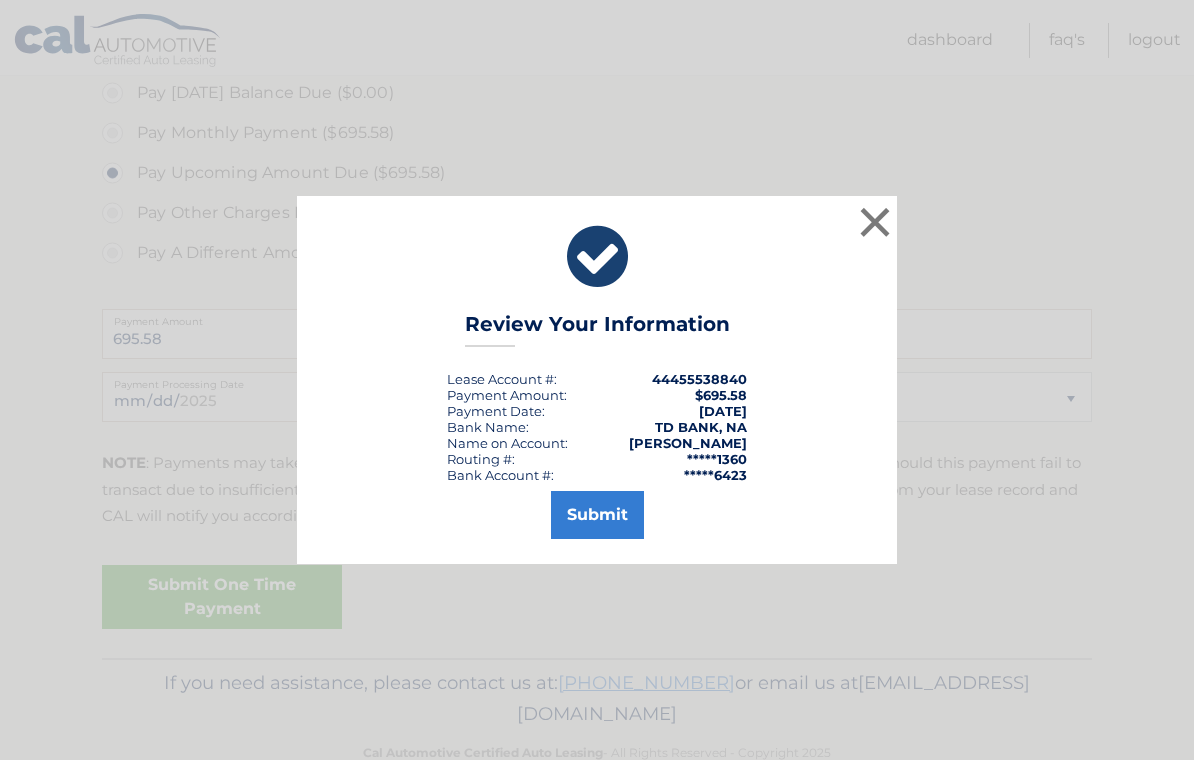 click on "Submit" at bounding box center (597, 515) 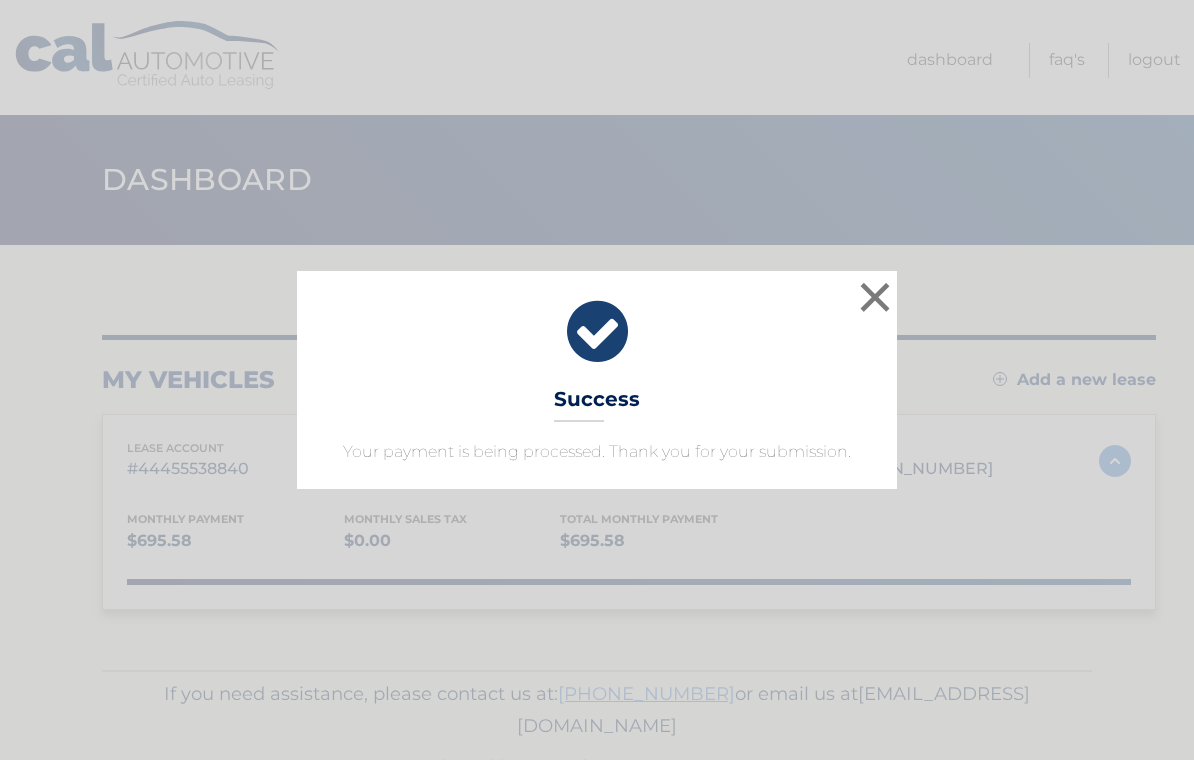 scroll, scrollTop: 0, scrollLeft: 0, axis: both 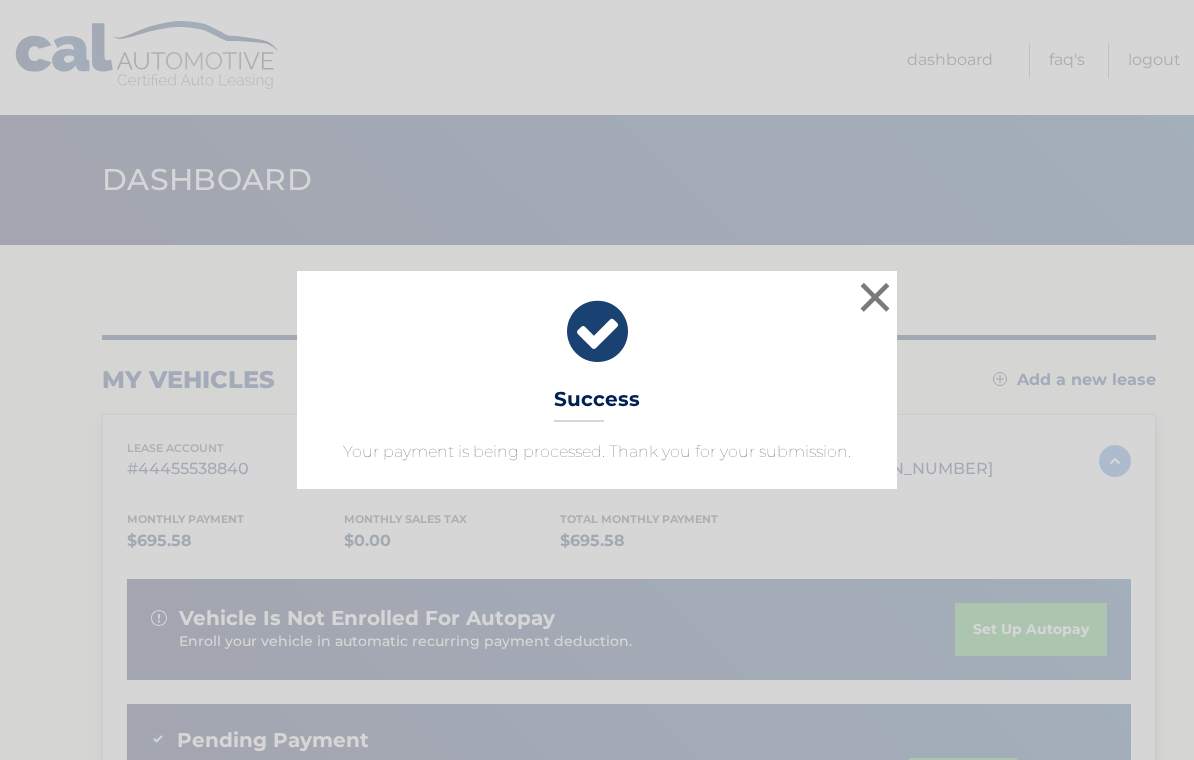 click on "×" at bounding box center (875, 297) 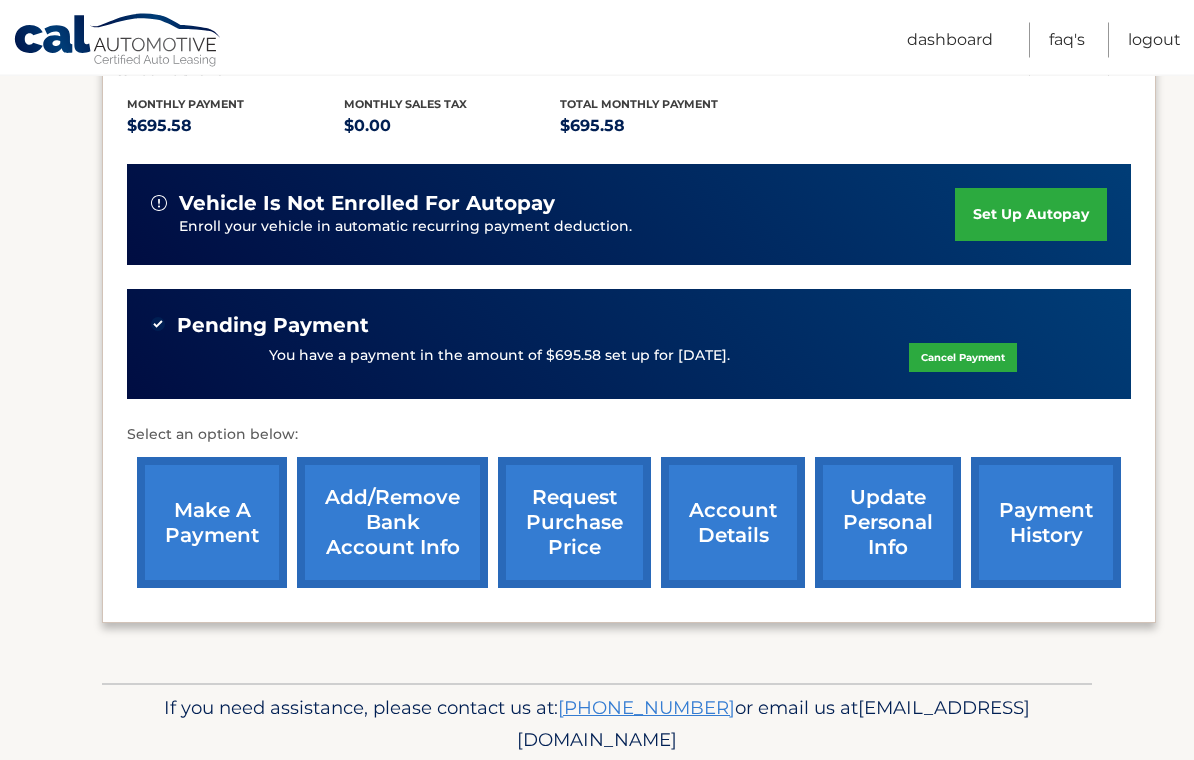 scroll, scrollTop: 453, scrollLeft: 0, axis: vertical 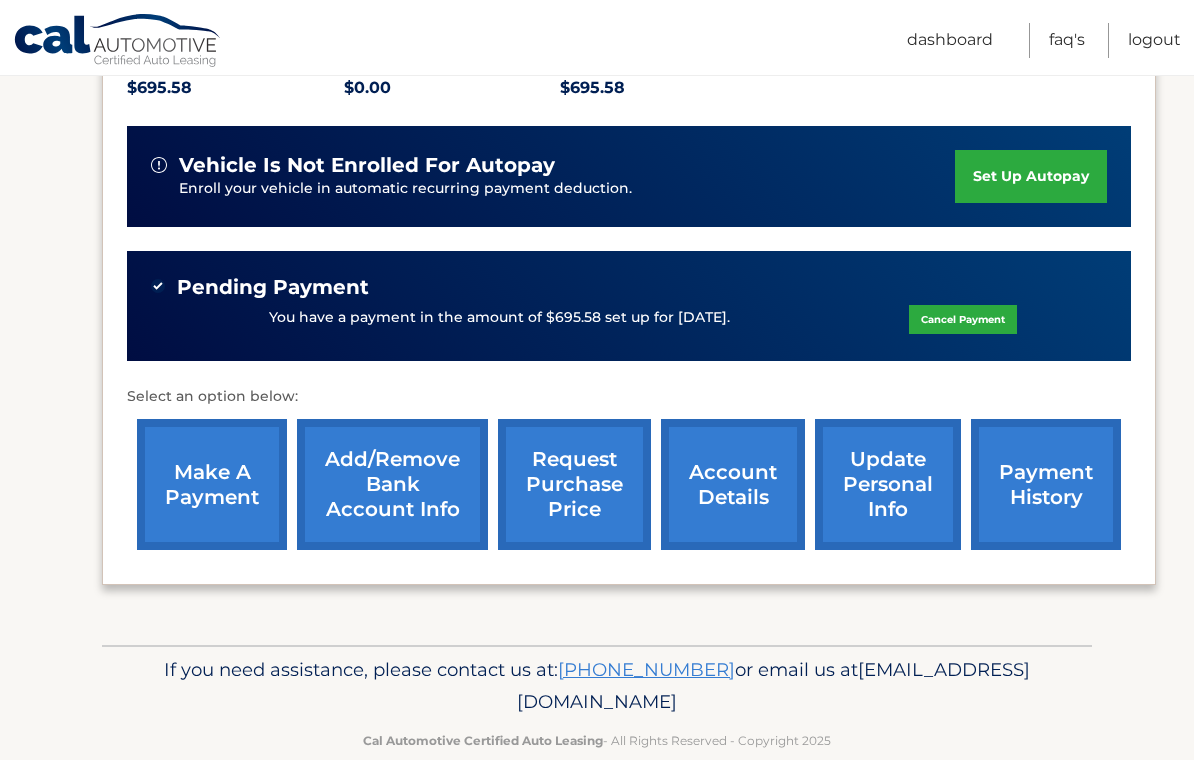 click on "account details" at bounding box center [733, 484] 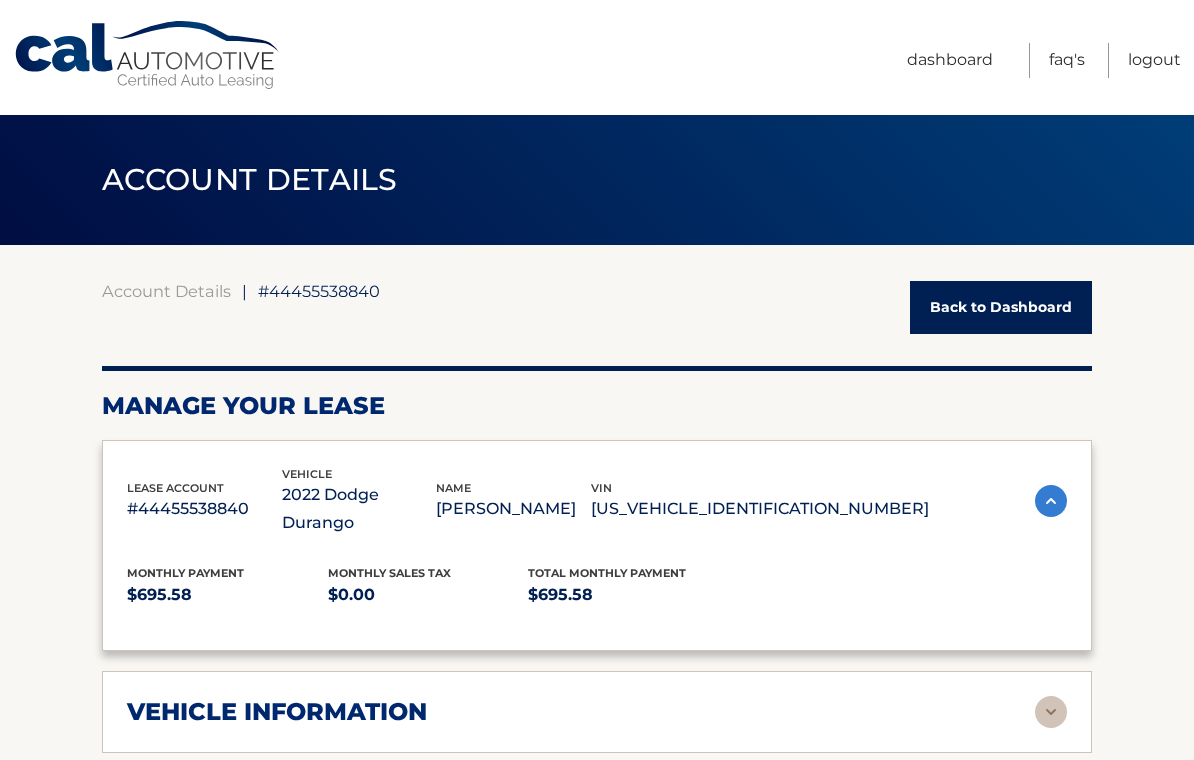 scroll, scrollTop: 0, scrollLeft: 0, axis: both 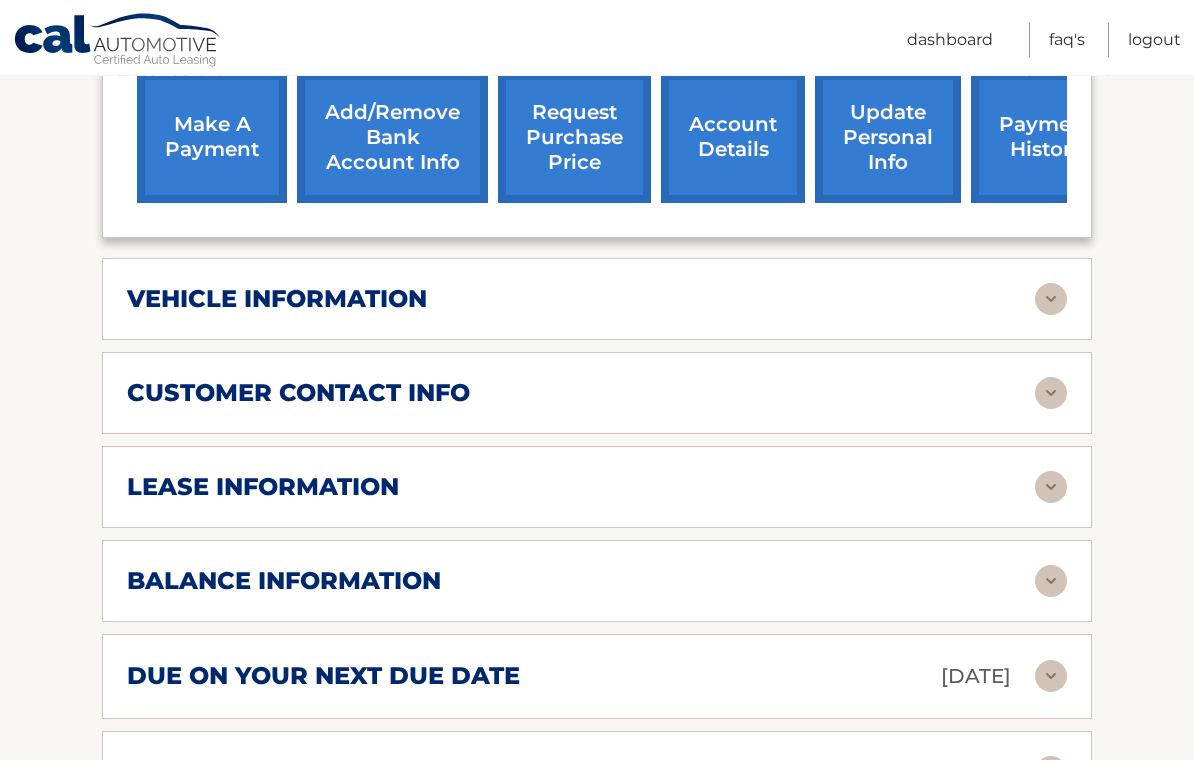 click at bounding box center (1051, 300) 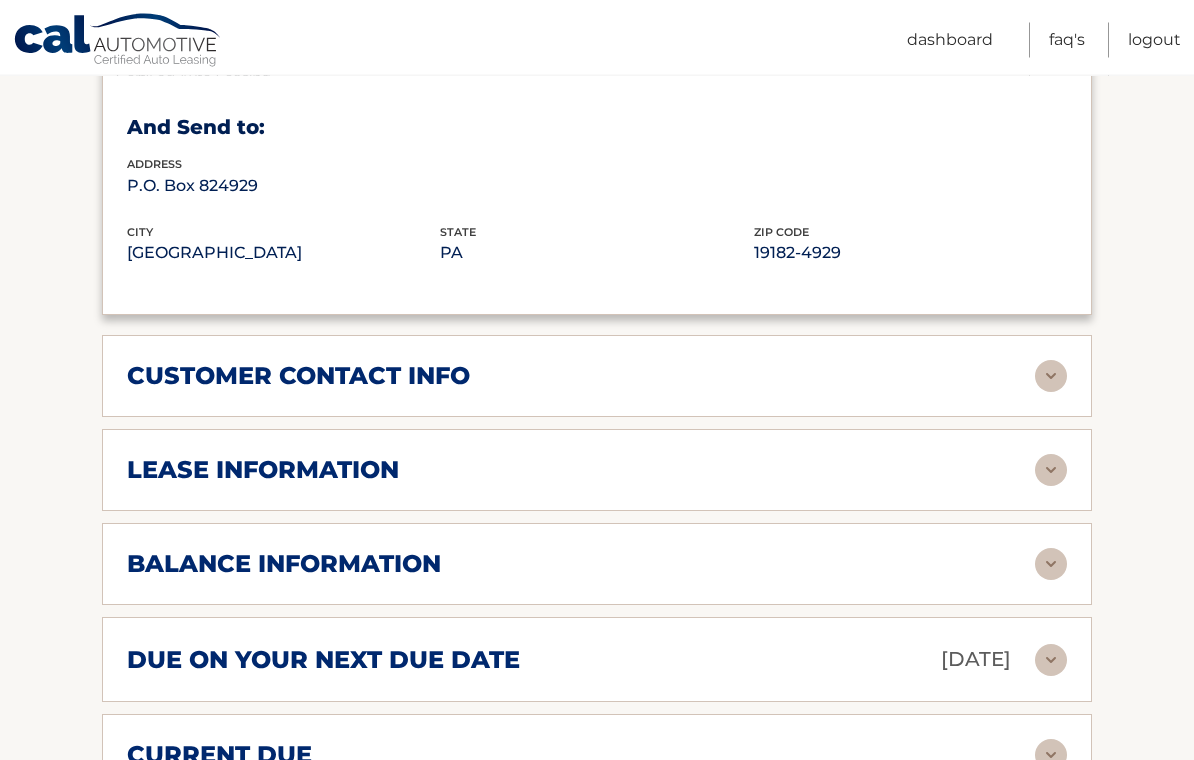 scroll, scrollTop: 1353, scrollLeft: 0, axis: vertical 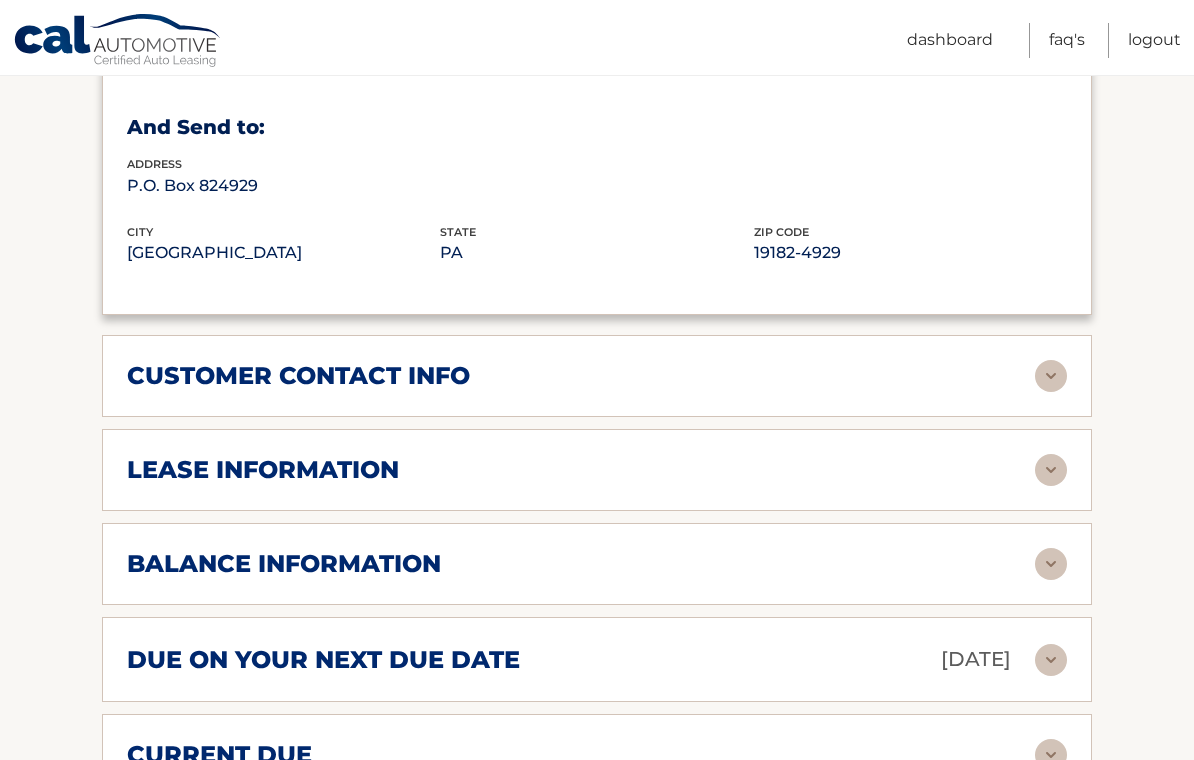 click at bounding box center (1051, 470) 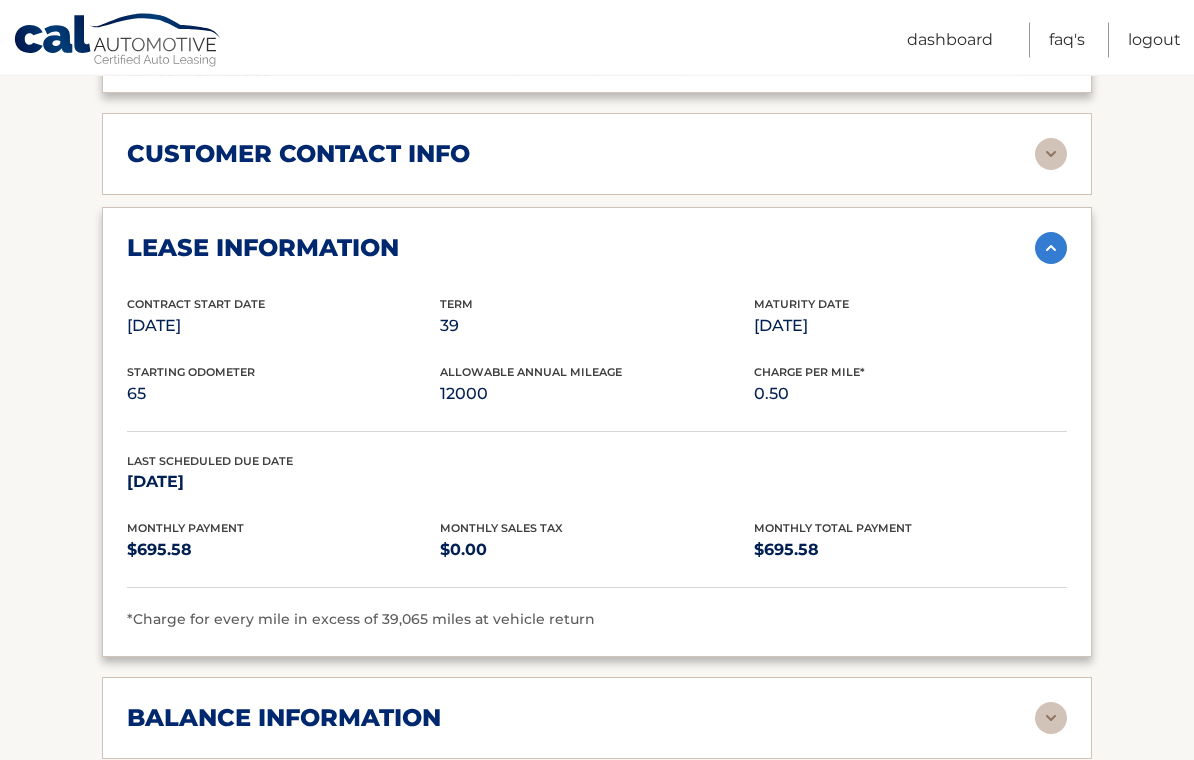 scroll, scrollTop: 1589, scrollLeft: 0, axis: vertical 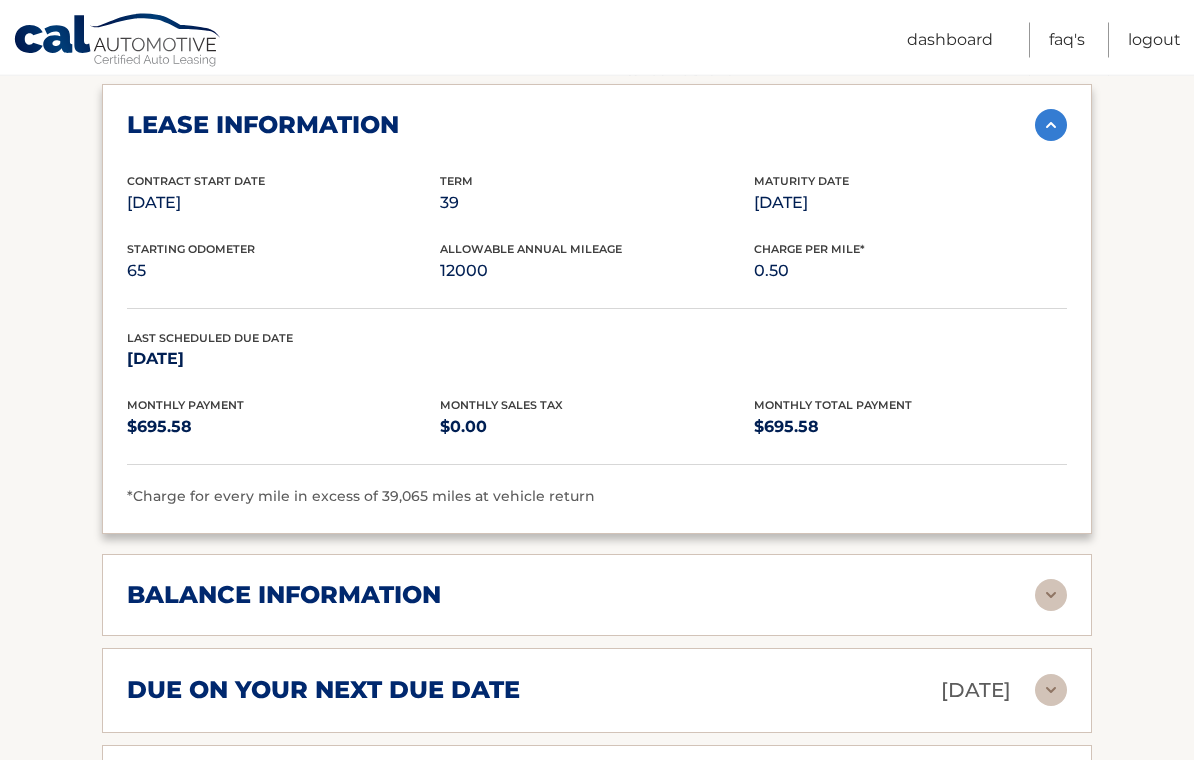 click at bounding box center (1051, 596) 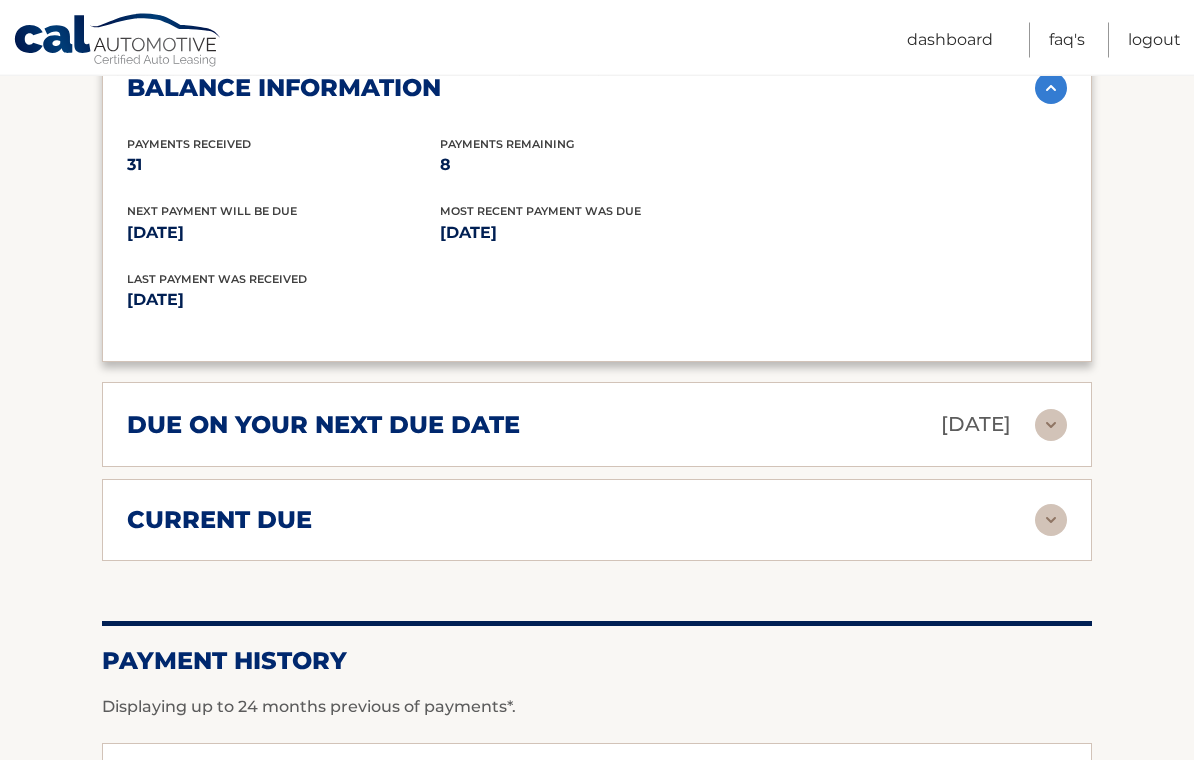 scroll, scrollTop: 2205, scrollLeft: 0, axis: vertical 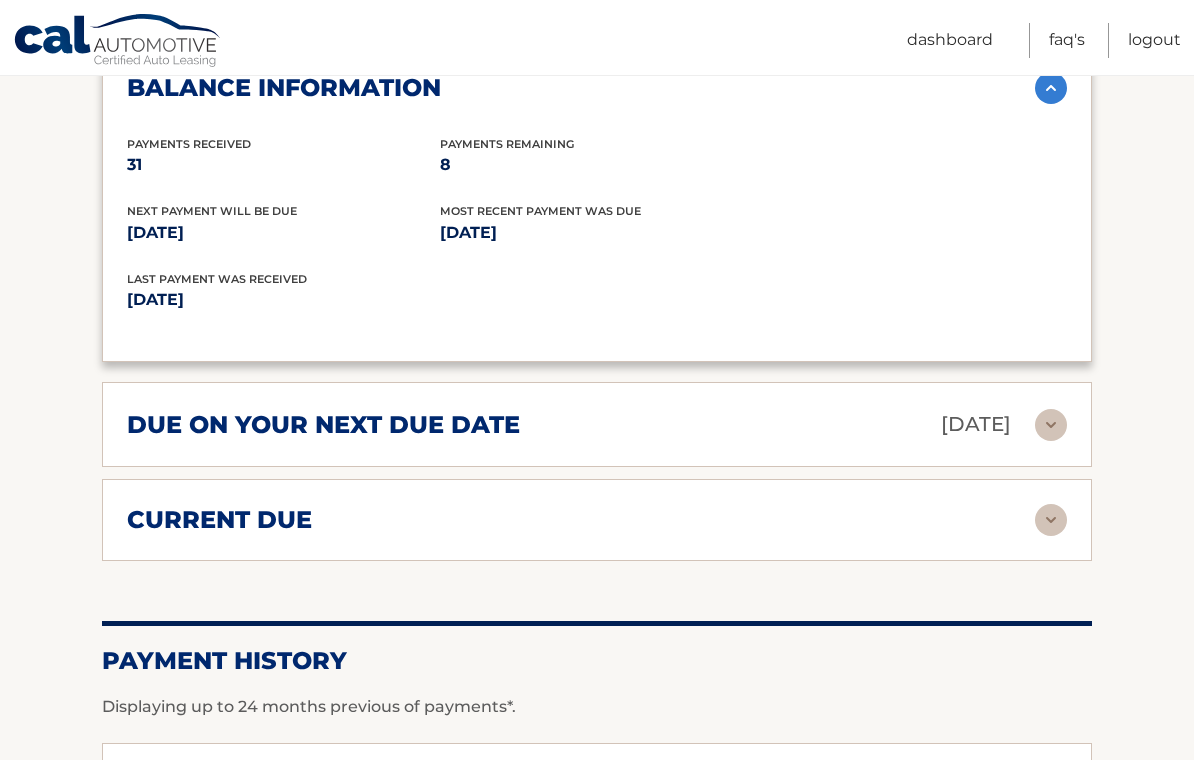 click at bounding box center [1051, 425] 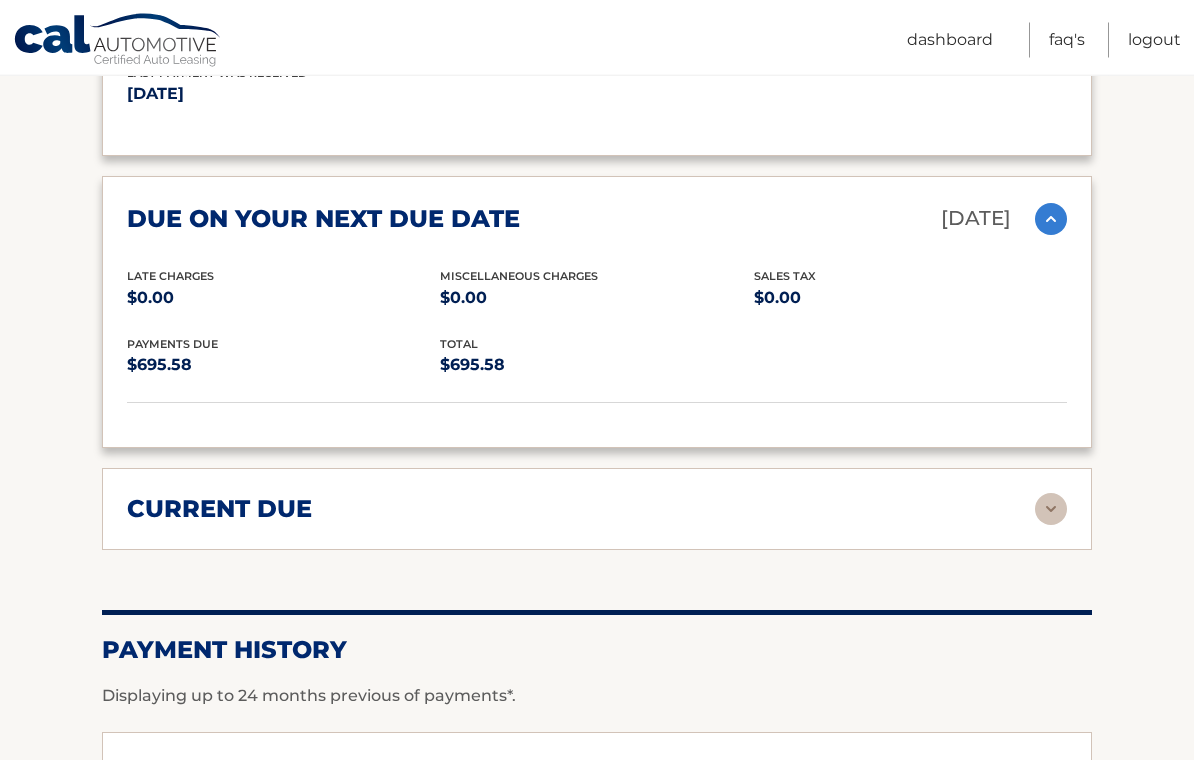 click at bounding box center (1051, 510) 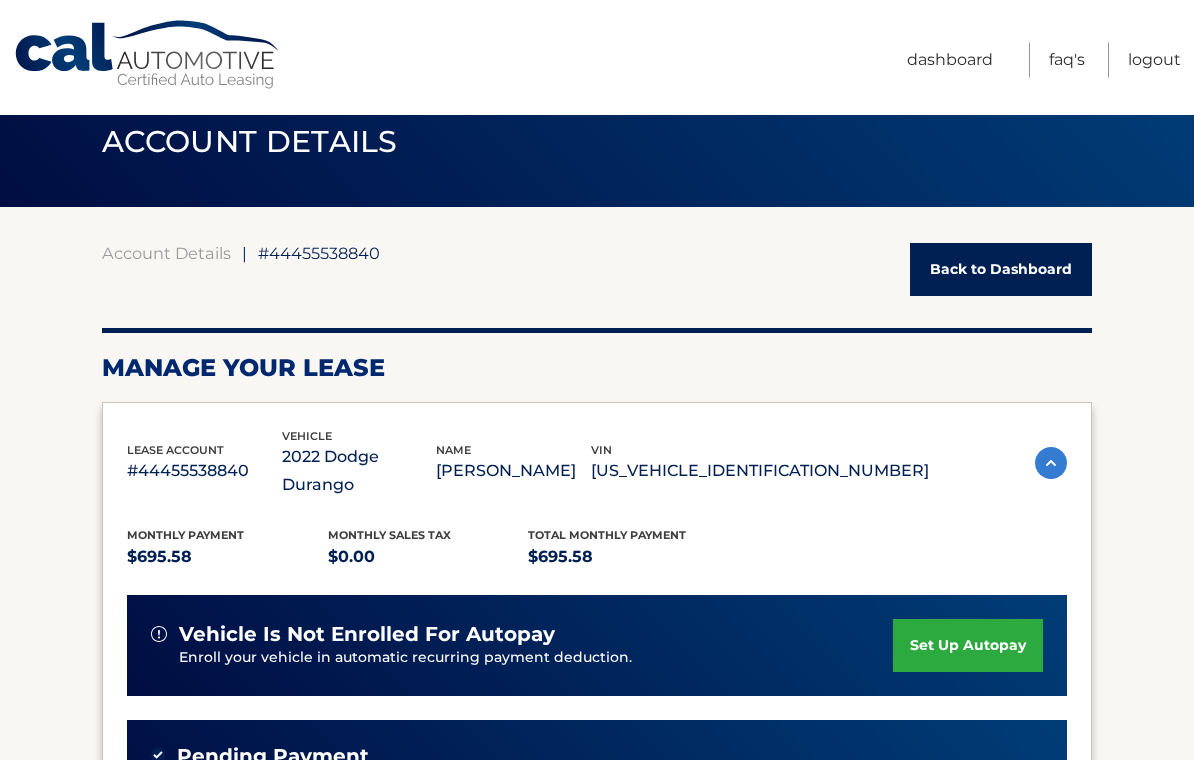 scroll, scrollTop: 0, scrollLeft: 0, axis: both 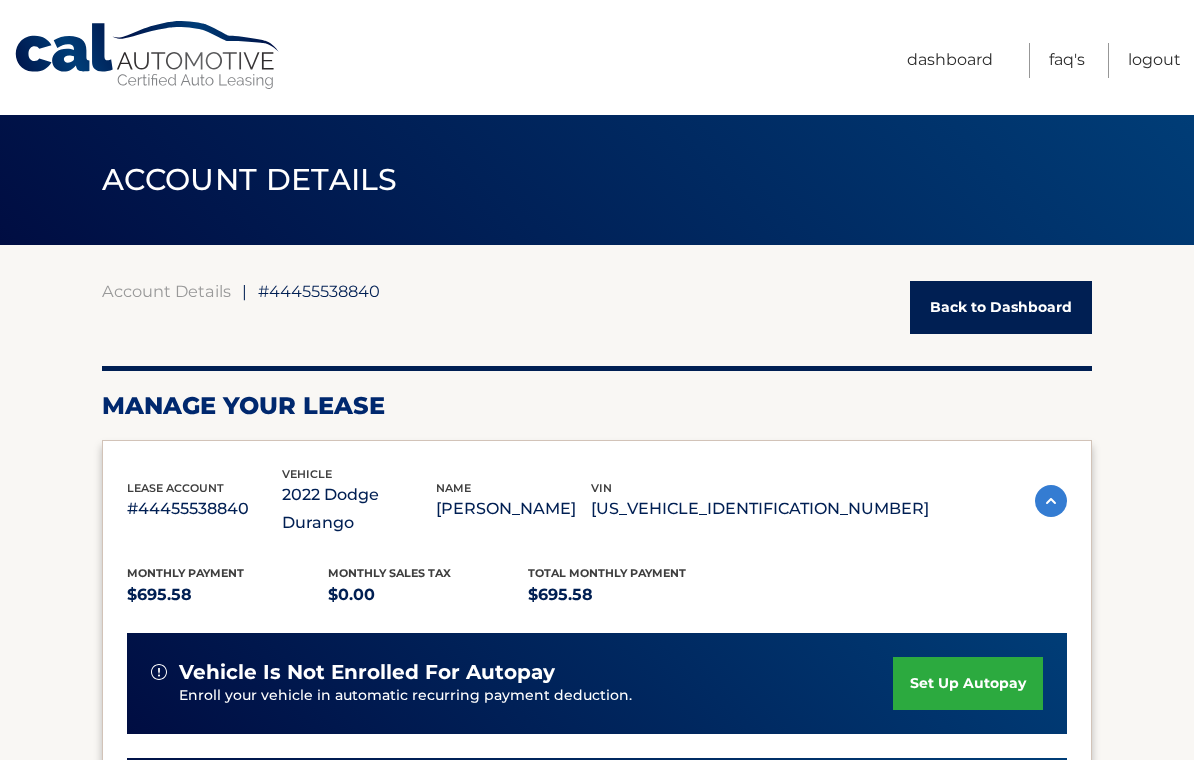 click on "Logout" at bounding box center (1154, 60) 